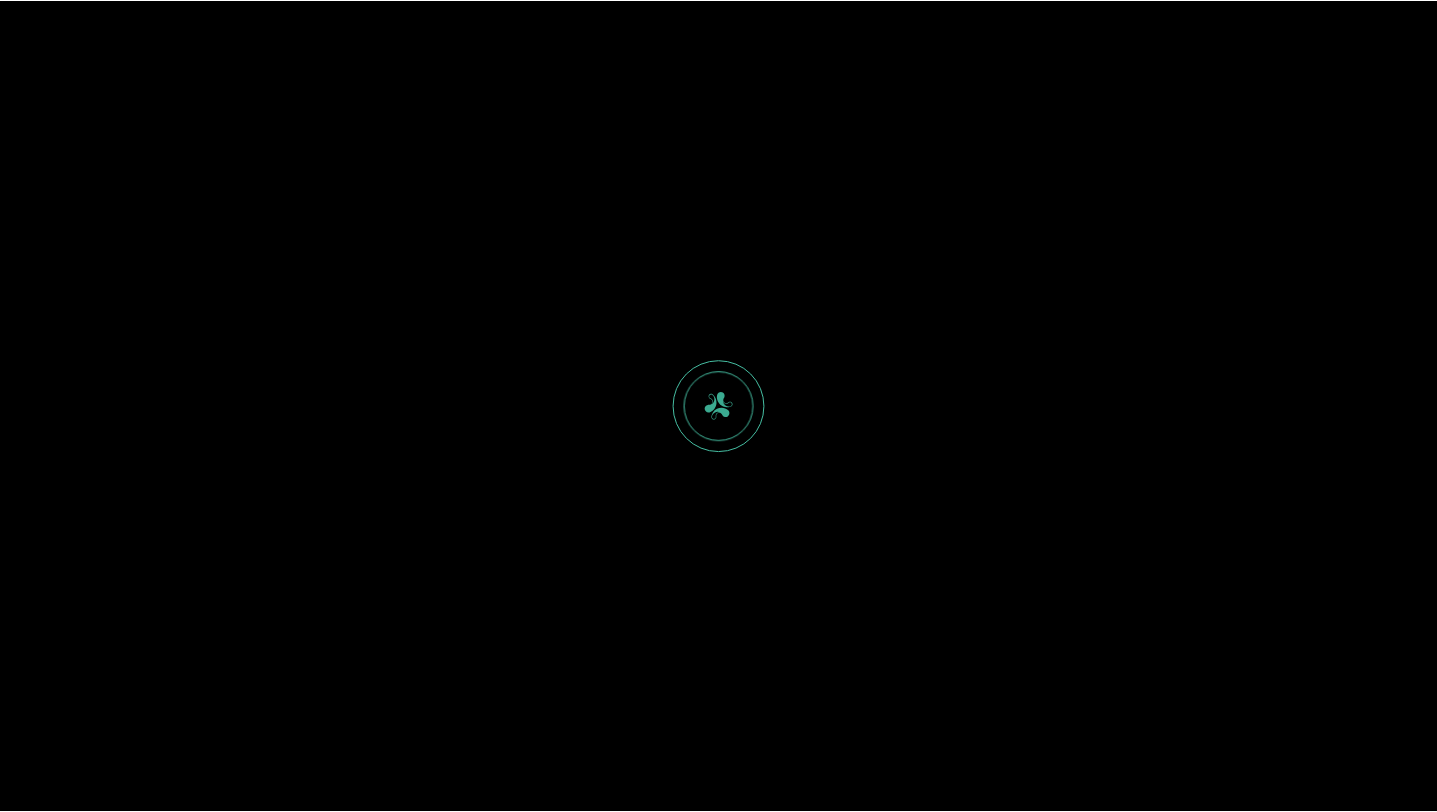 scroll, scrollTop: 0, scrollLeft: 0, axis: both 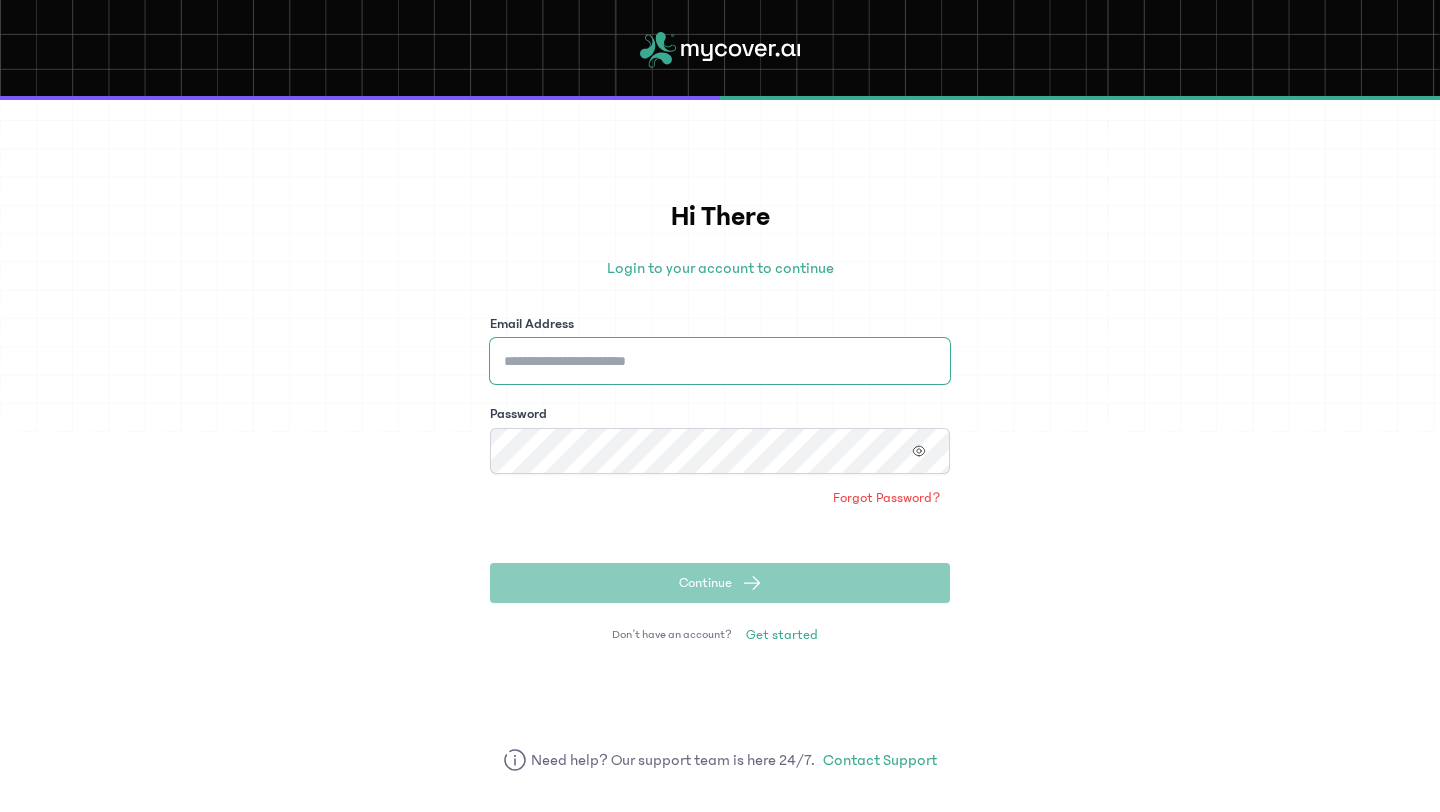click on "Email Address" at bounding box center (720, 361) 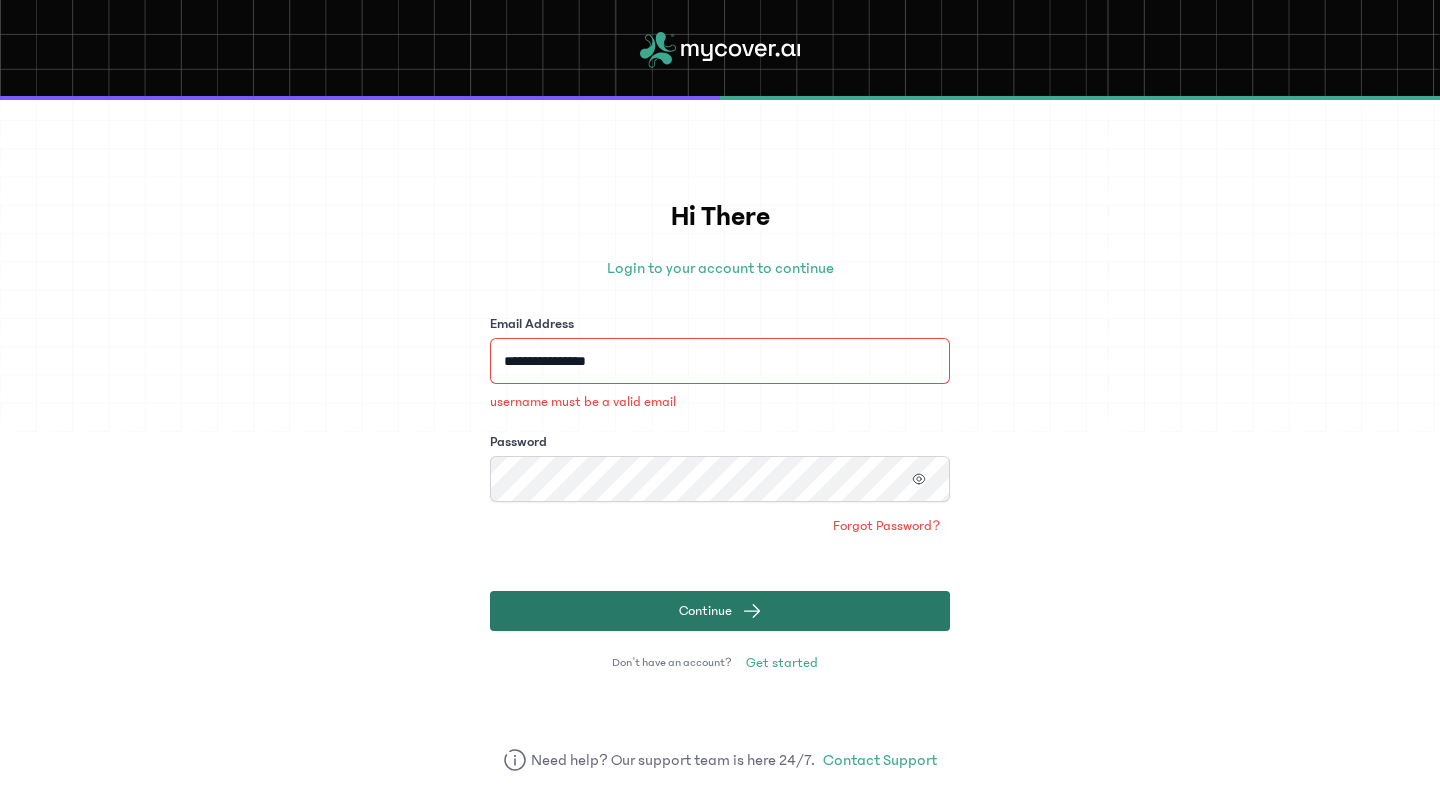 click 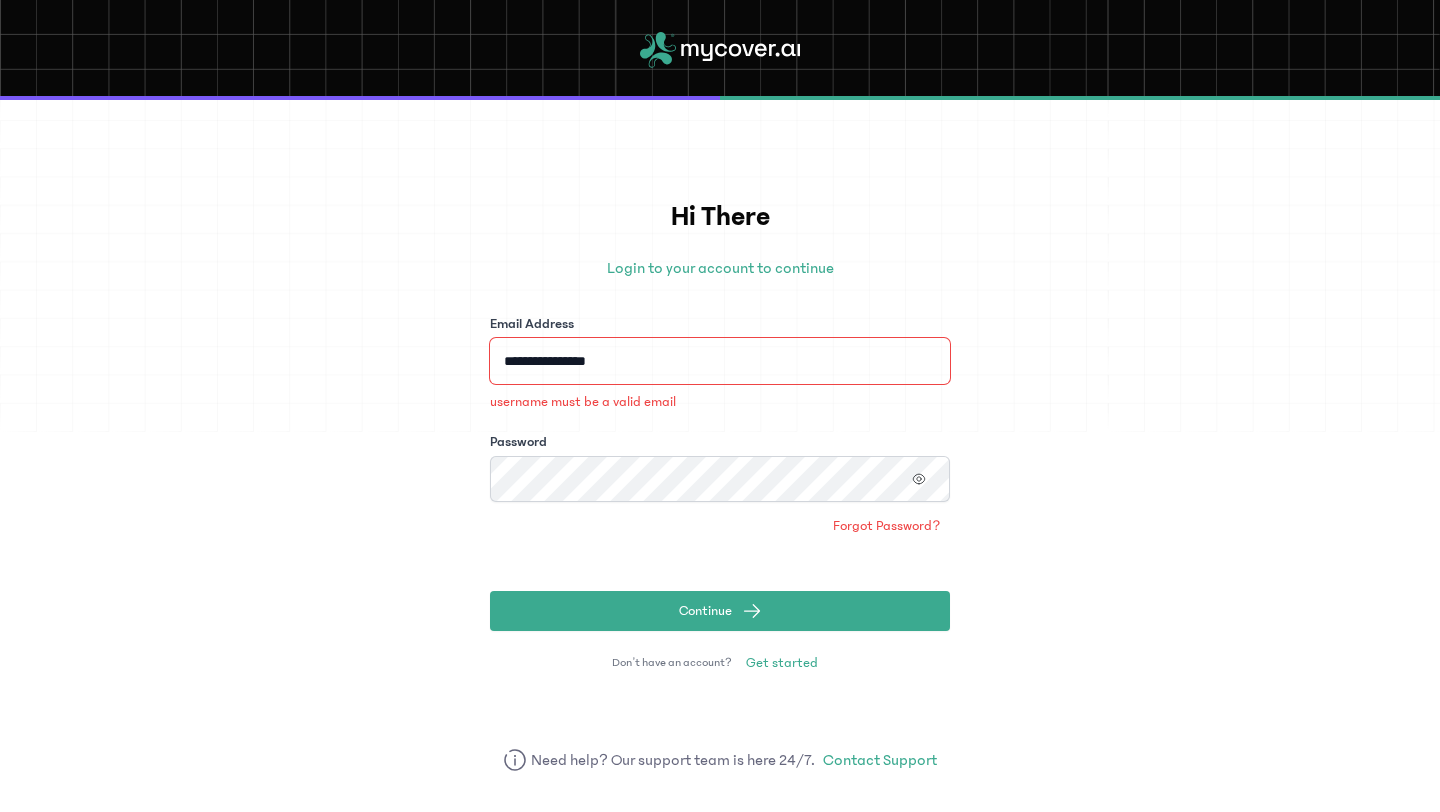 drag, startPoint x: 618, startPoint y: 363, endPoint x: 582, endPoint y: 363, distance: 36 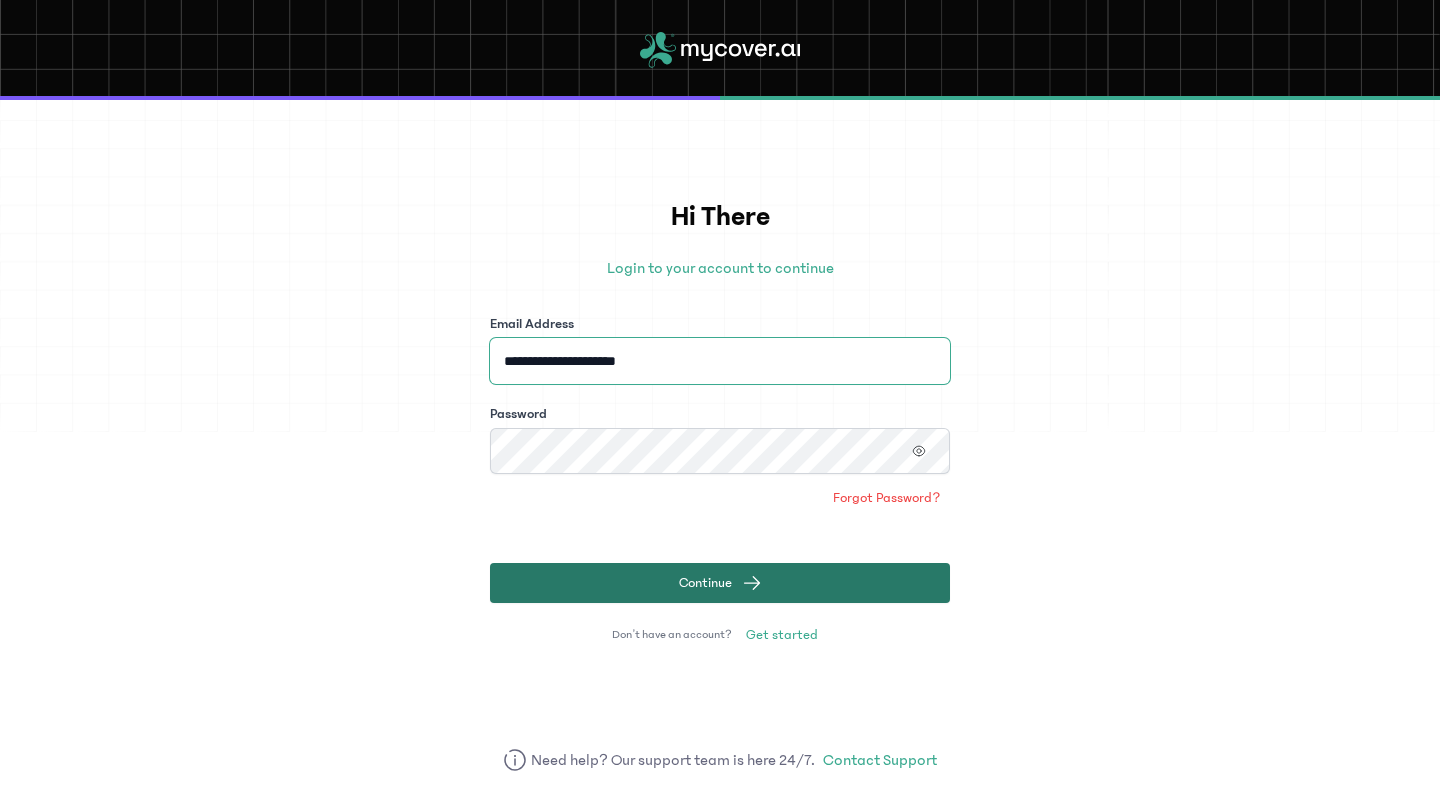 type on "**********" 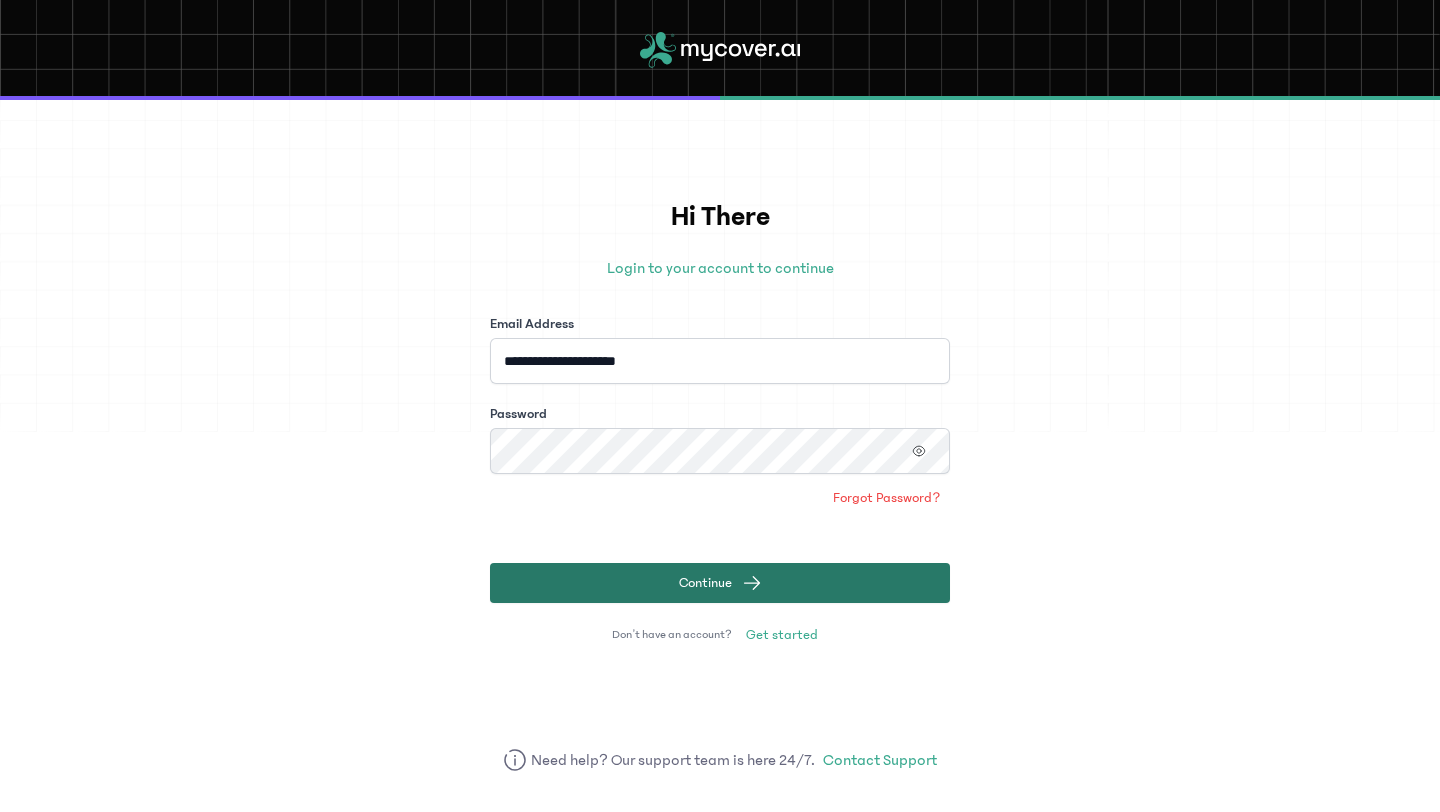 click on "Continue" 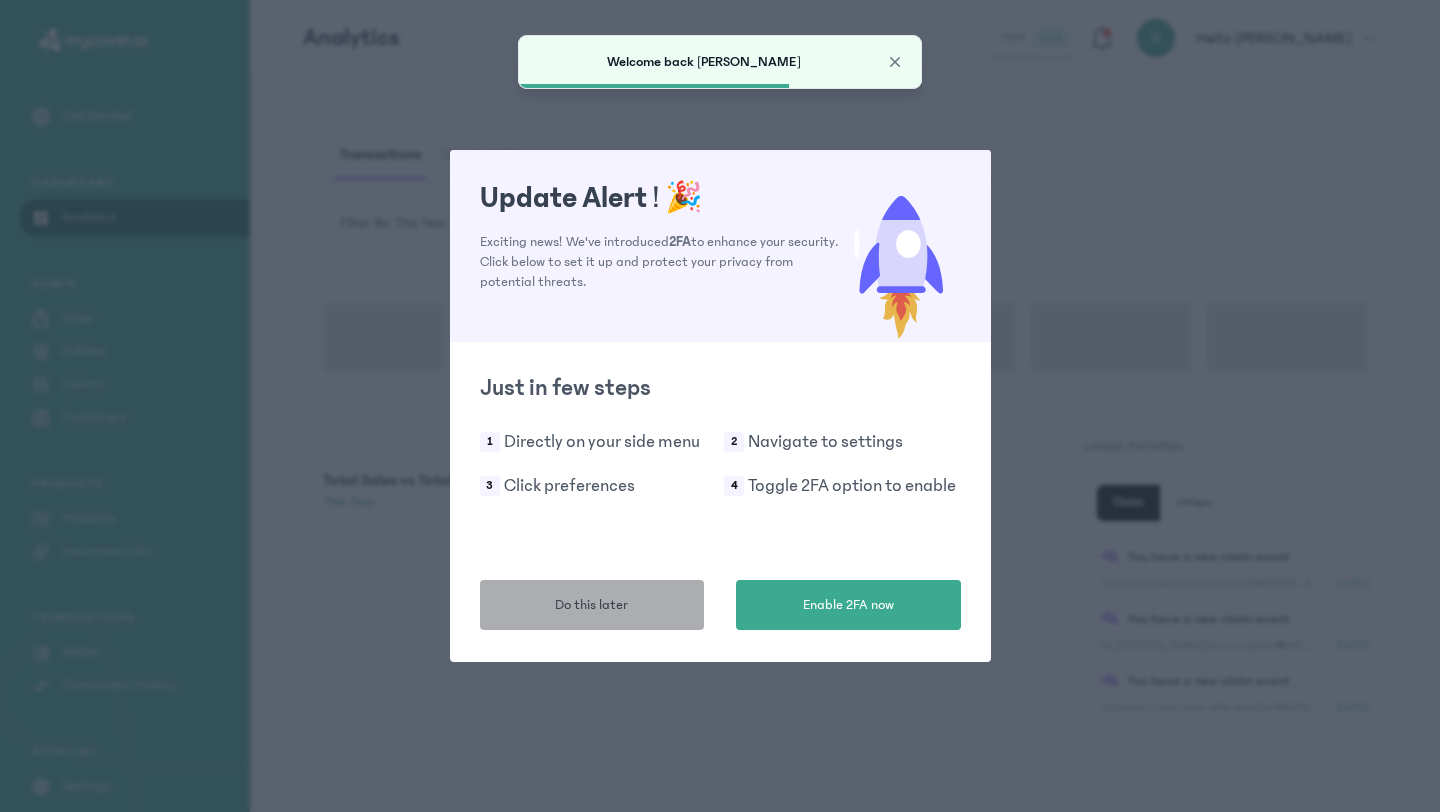click on "Do this later" at bounding box center (592, 605) 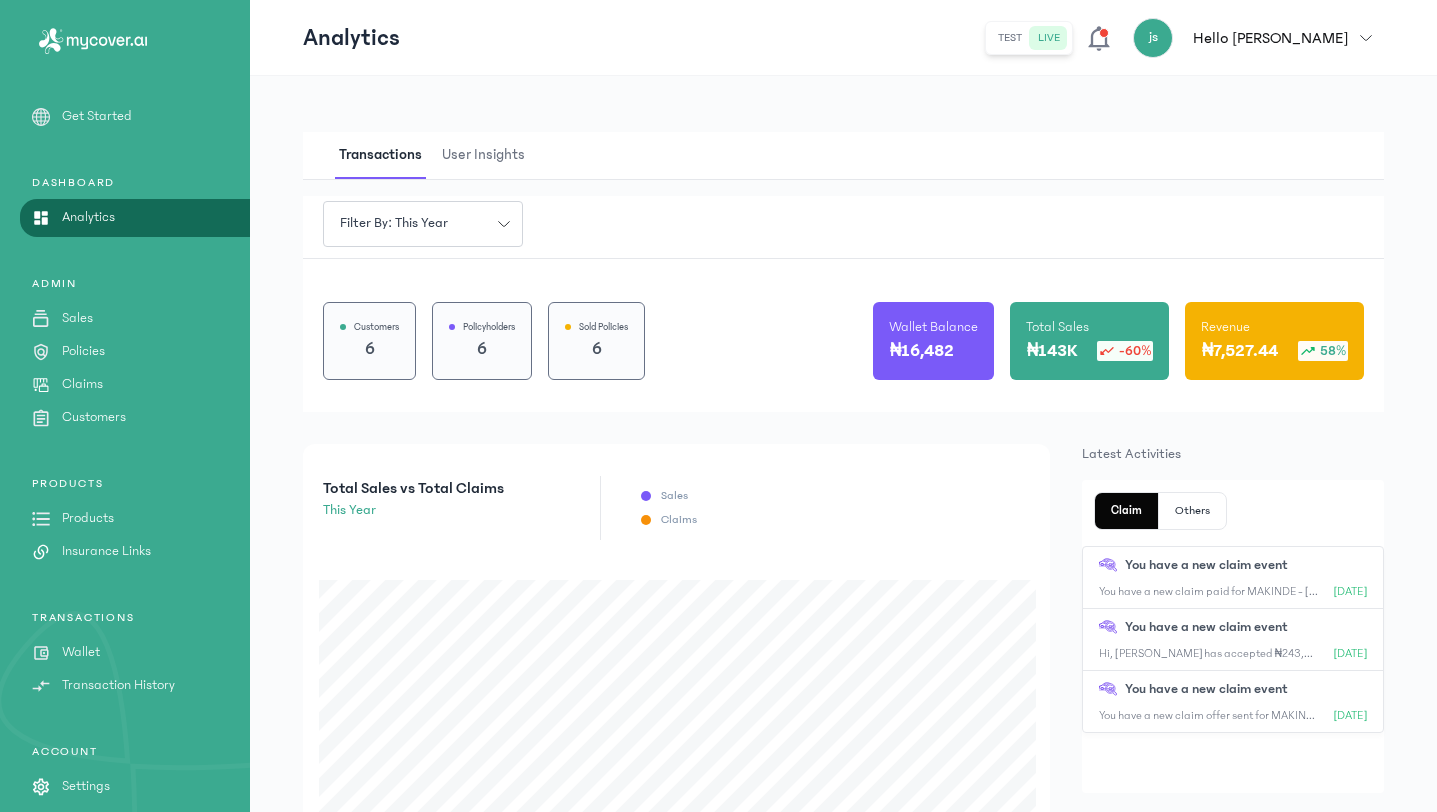 click on "Policies" 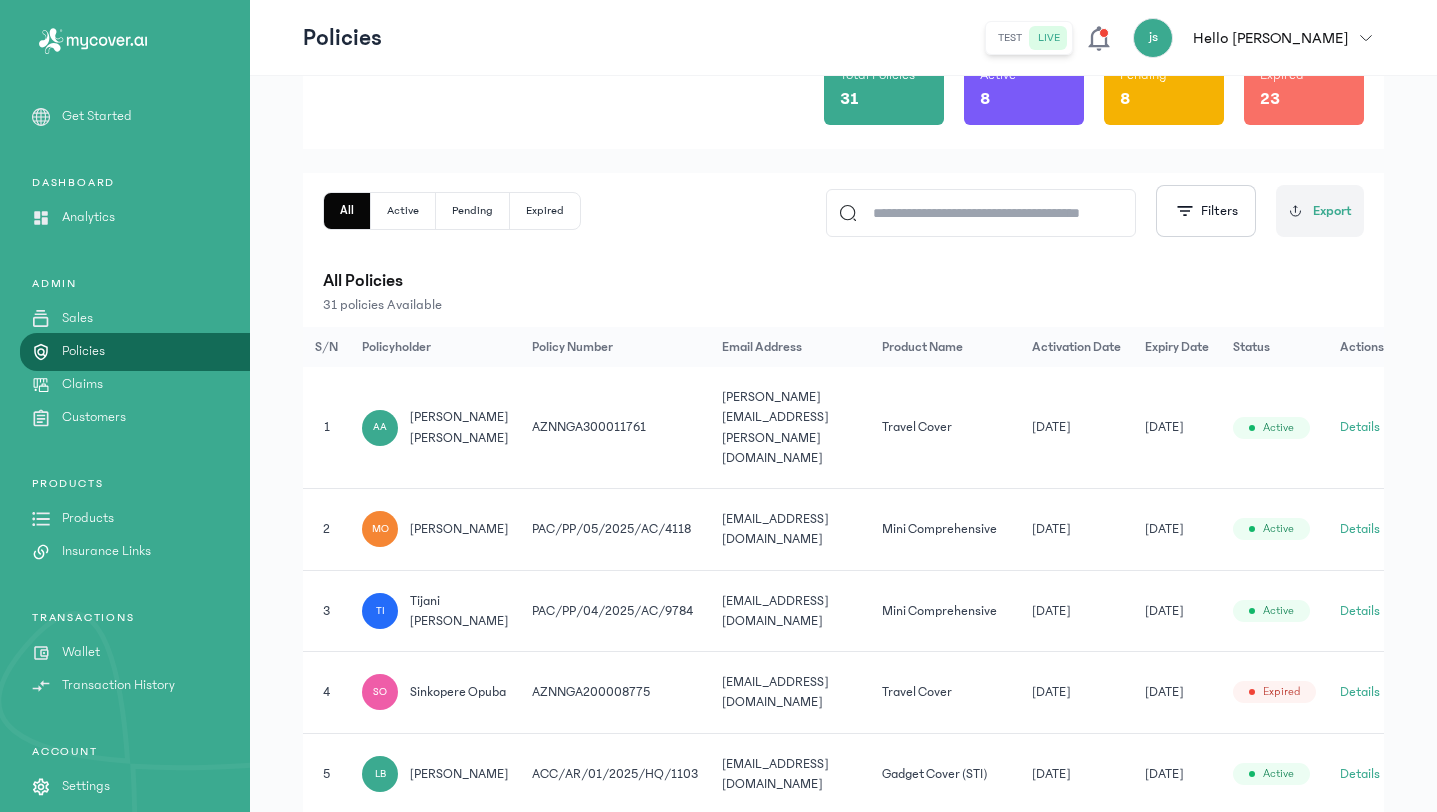 scroll, scrollTop: 213, scrollLeft: 0, axis: vertical 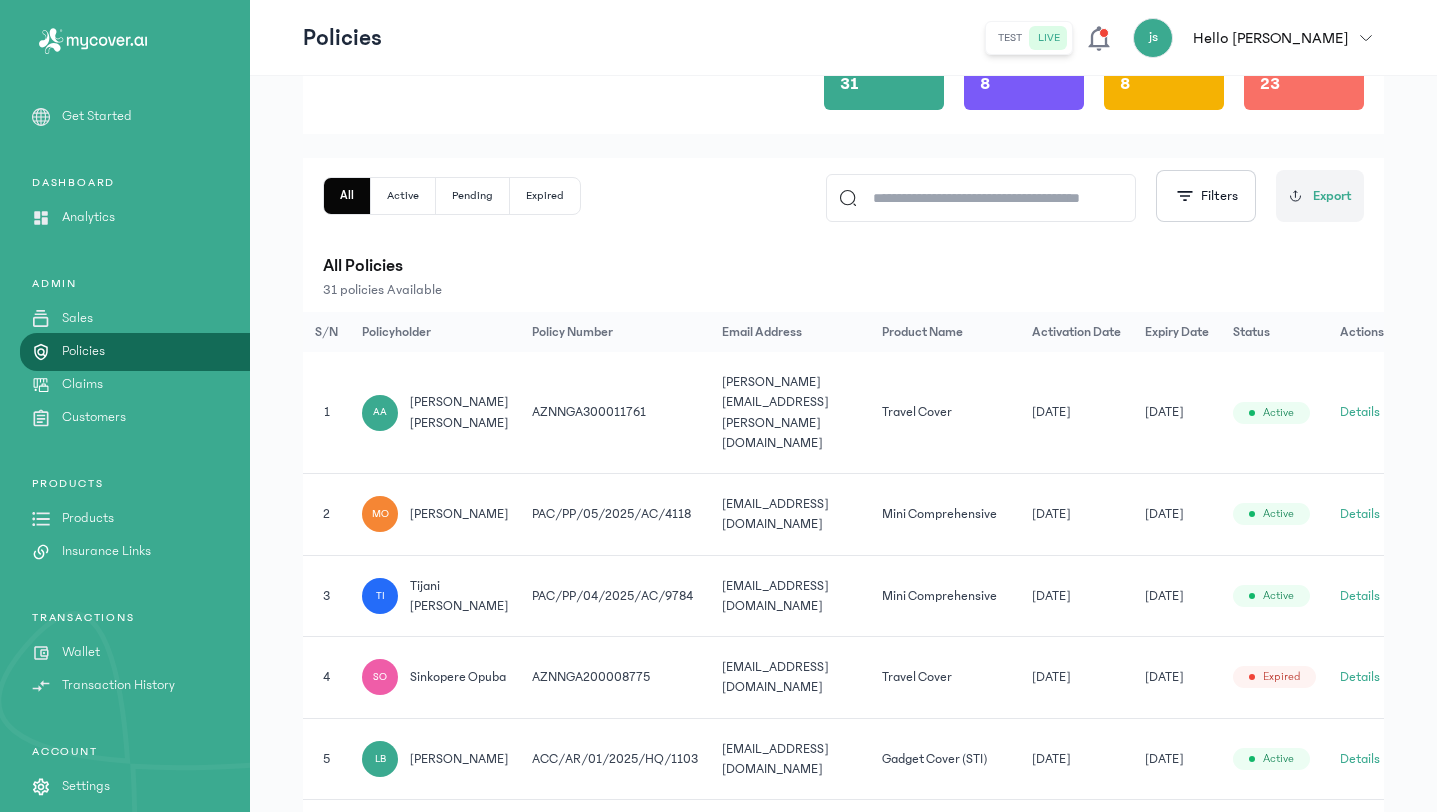 click on "Details" 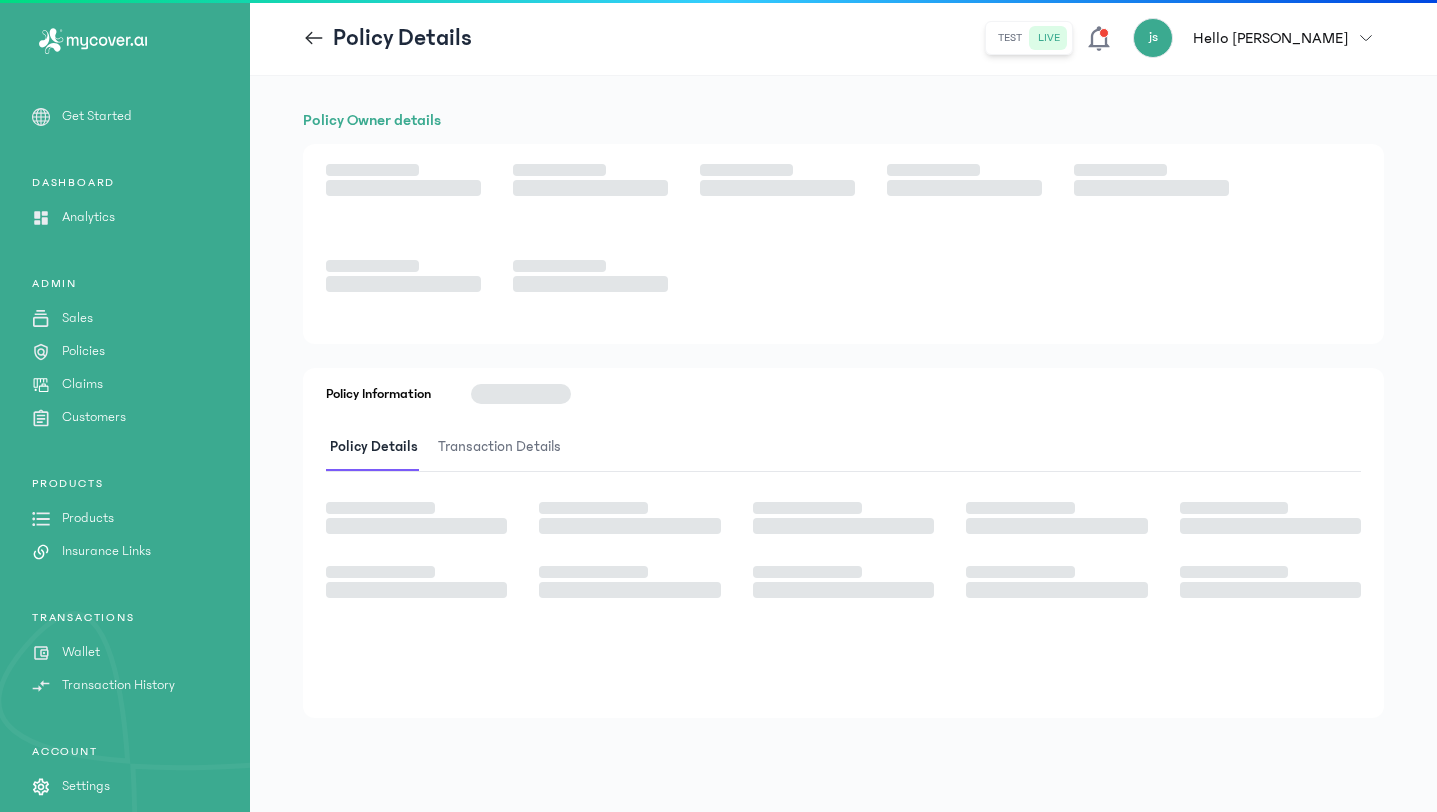 scroll, scrollTop: 0, scrollLeft: 0, axis: both 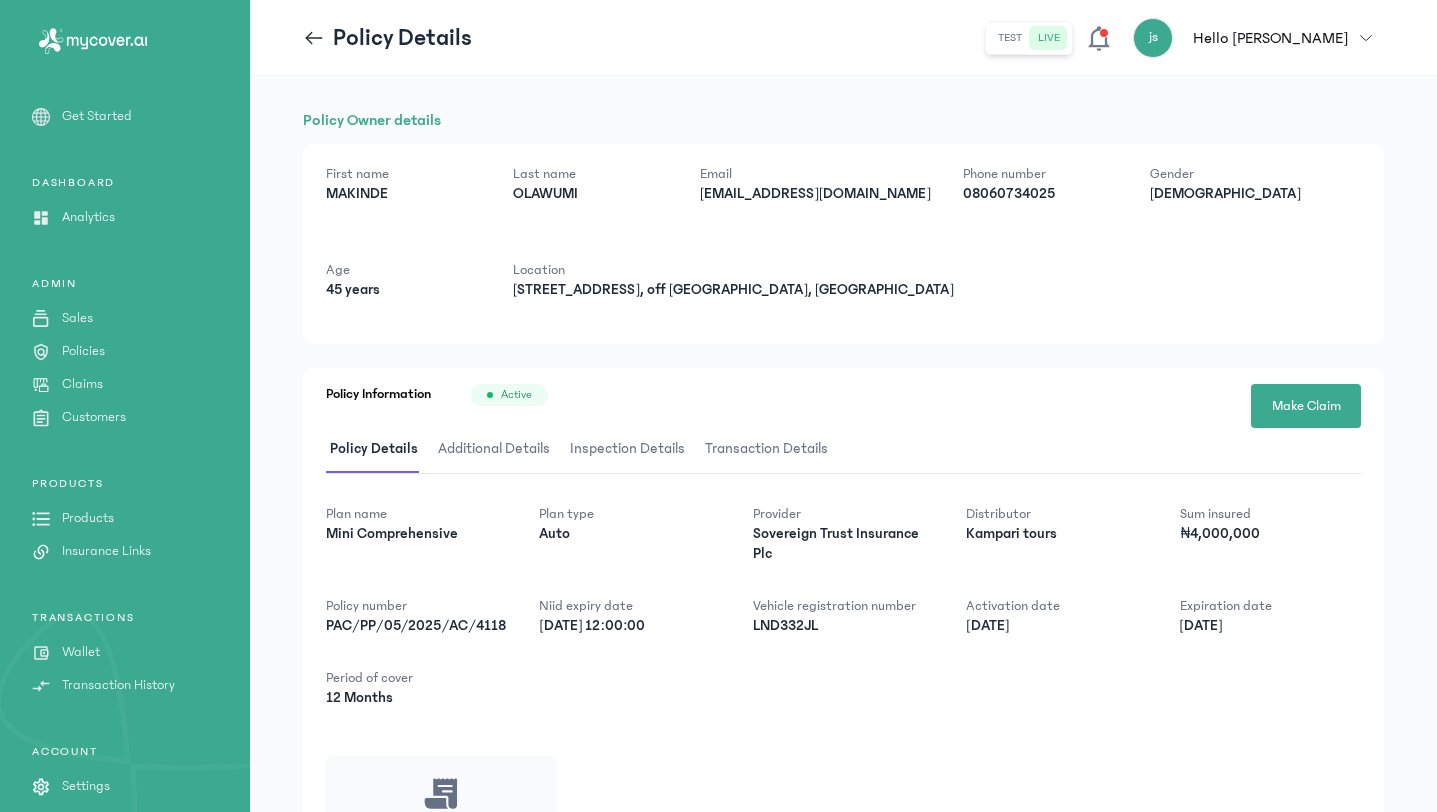 click 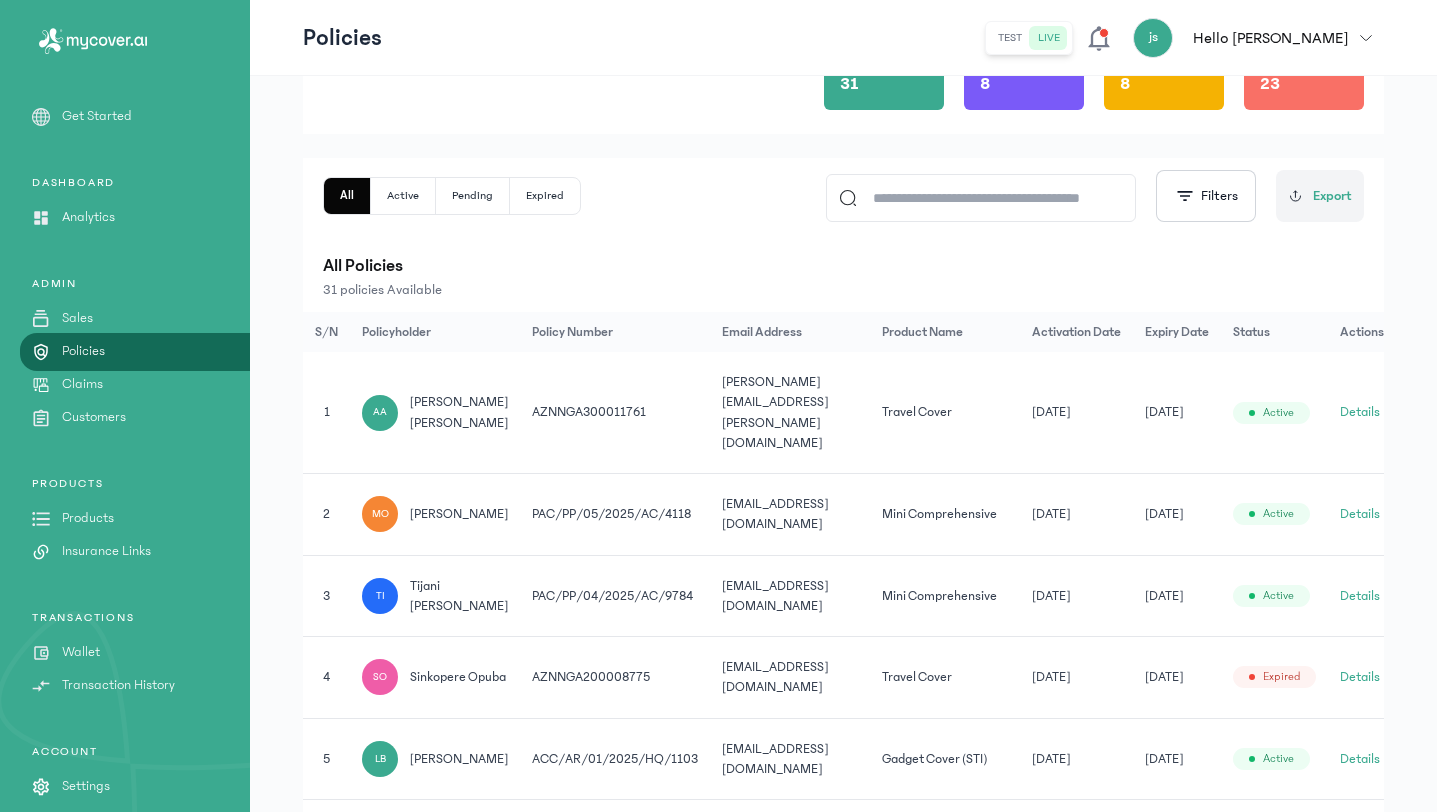 scroll, scrollTop: 0, scrollLeft: 0, axis: both 